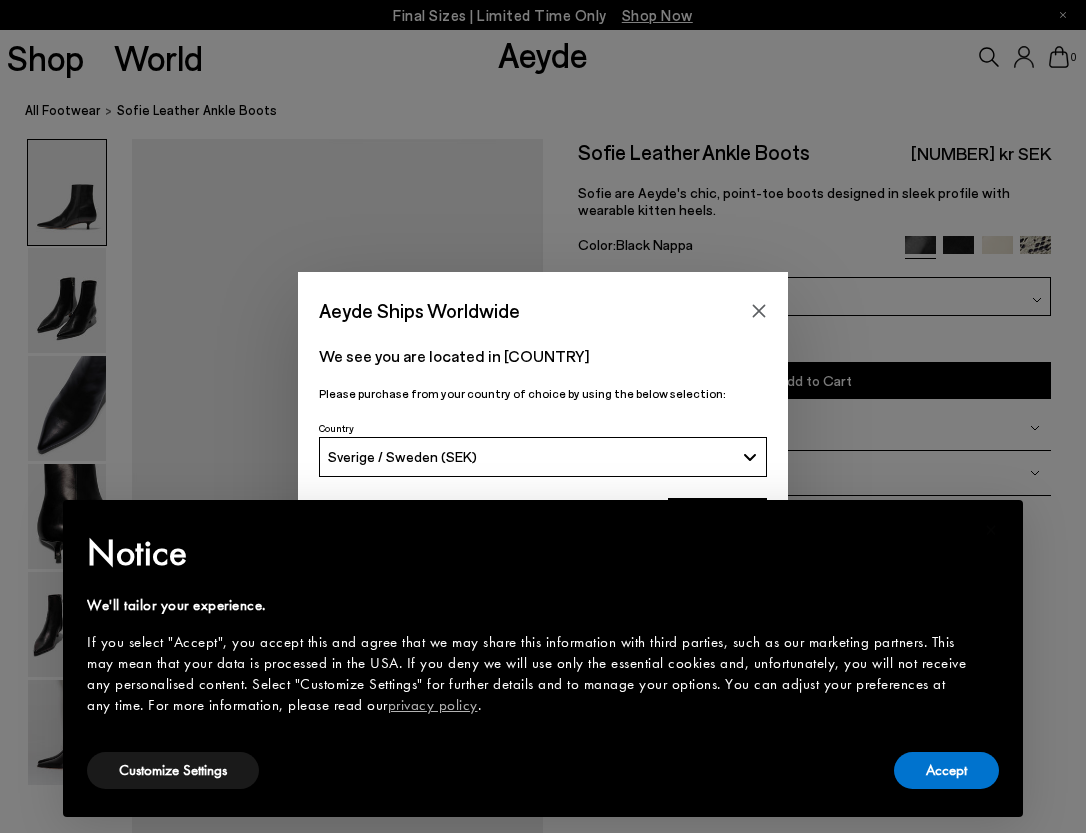 scroll, scrollTop: 0, scrollLeft: 0, axis: both 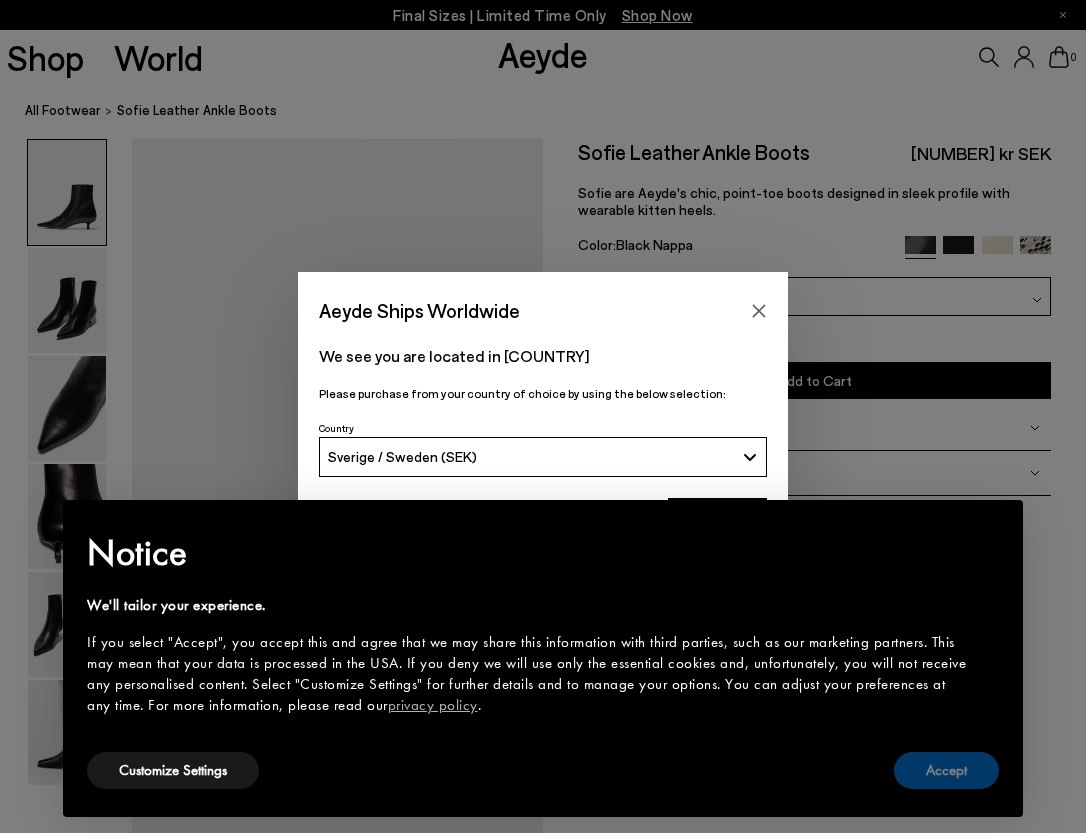 click on "Accept" at bounding box center [946, 770] 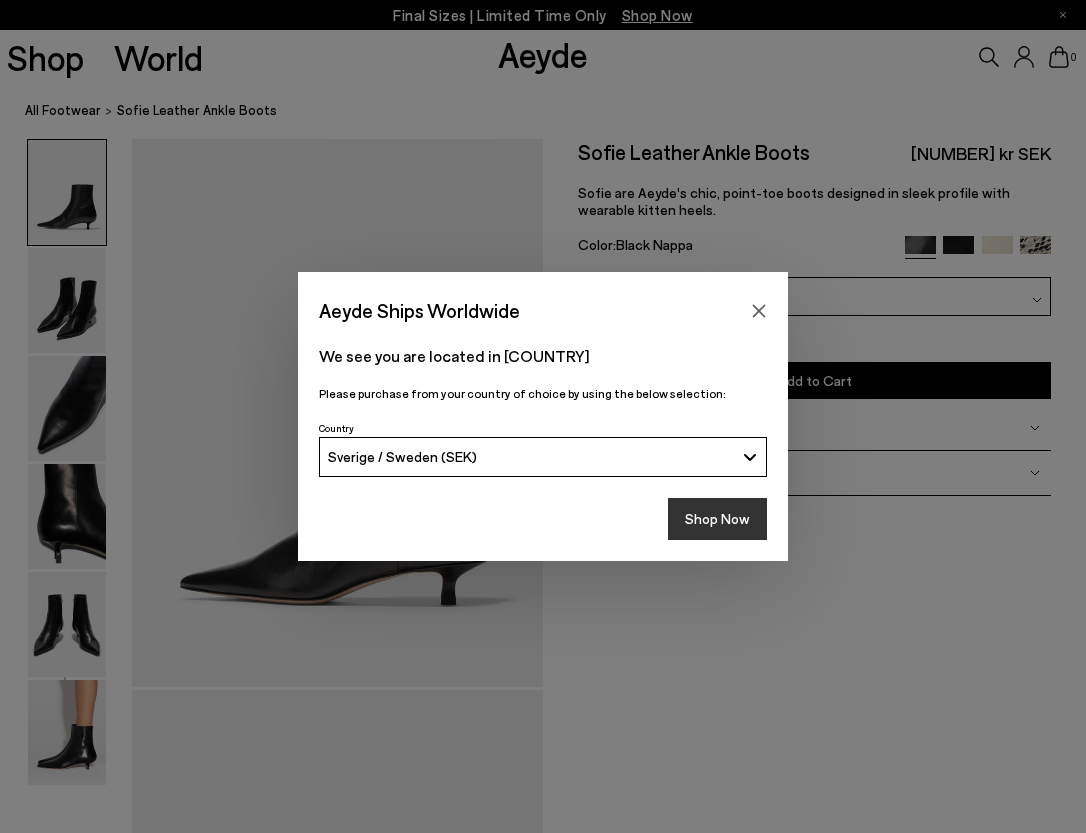 click on "Shop Now" at bounding box center [717, 519] 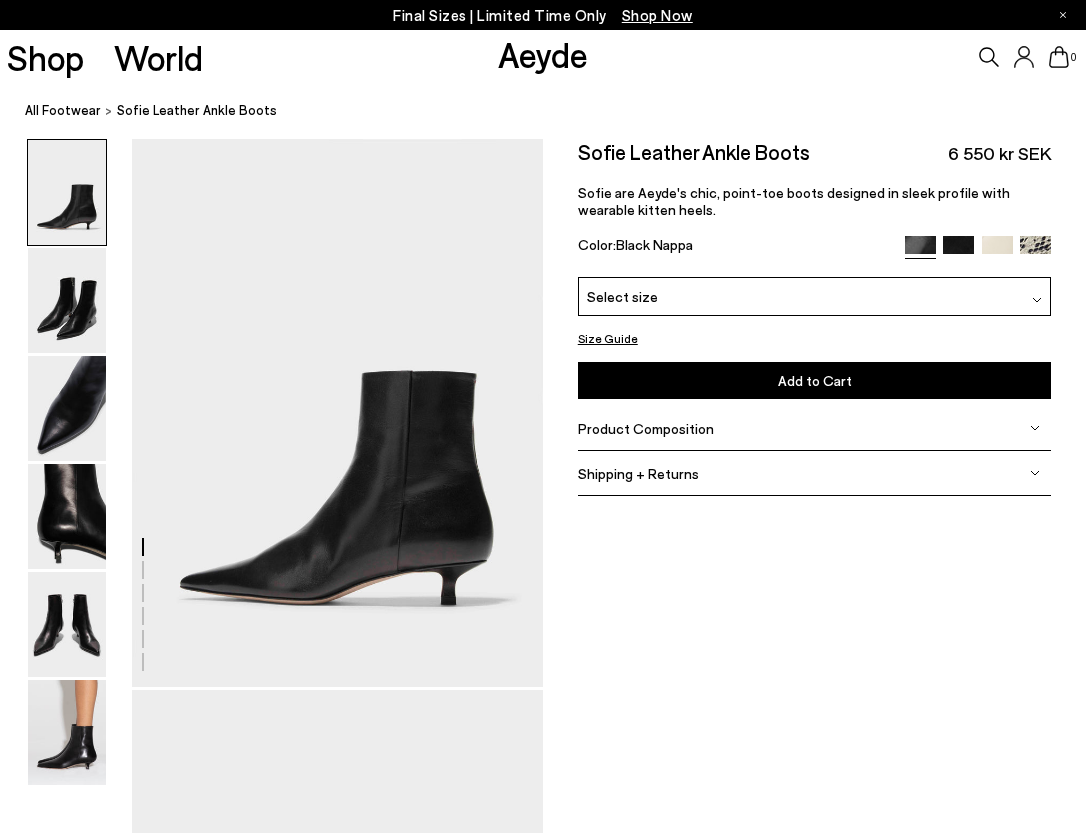 scroll, scrollTop: 0, scrollLeft: 0, axis: both 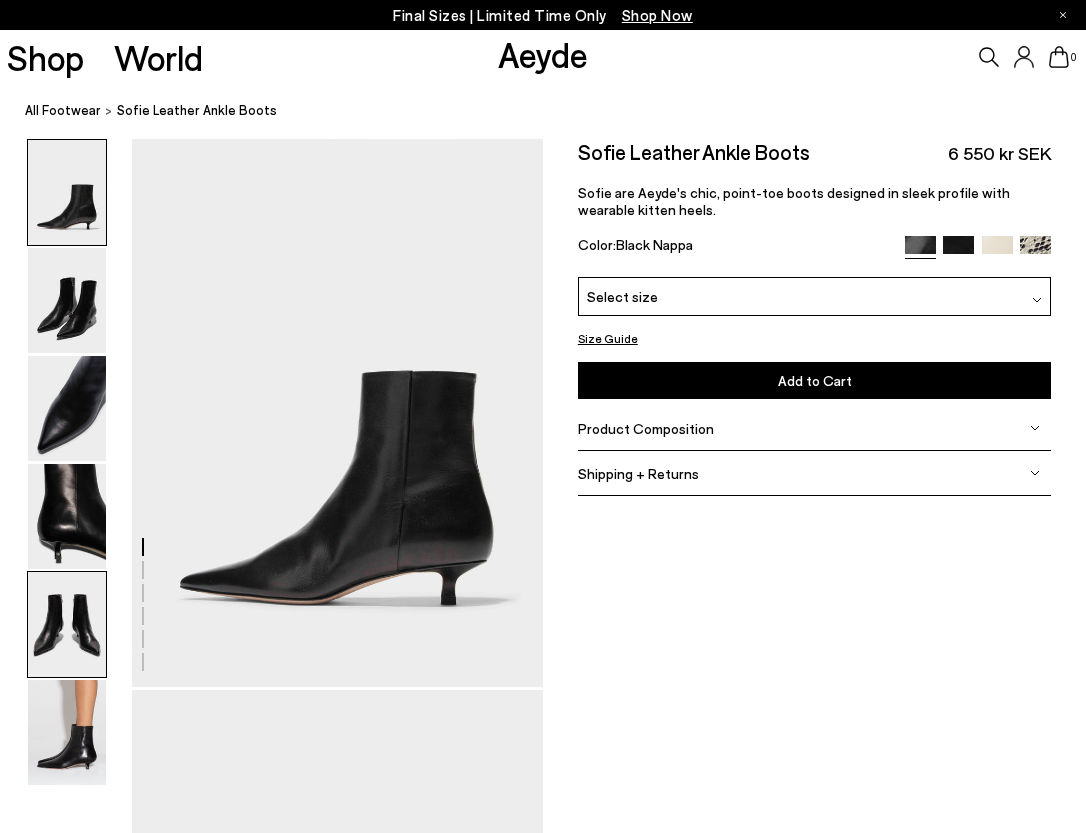 click at bounding box center (67, 624) 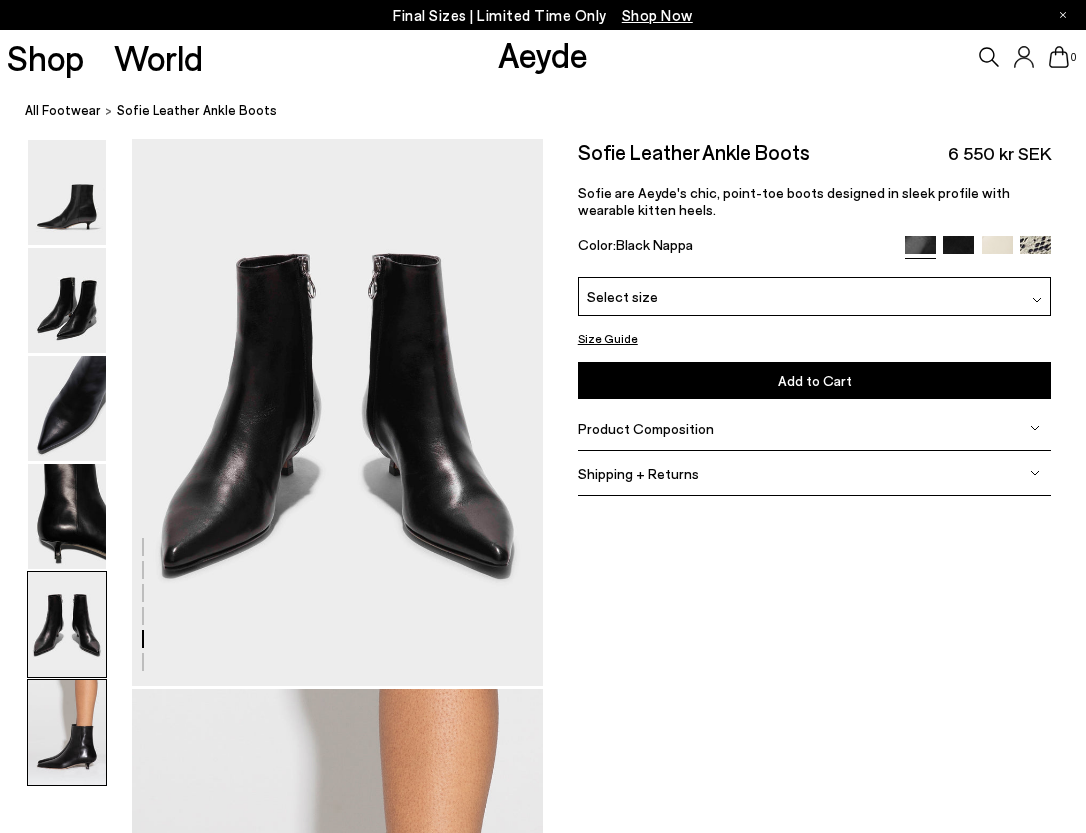 click at bounding box center (67, 732) 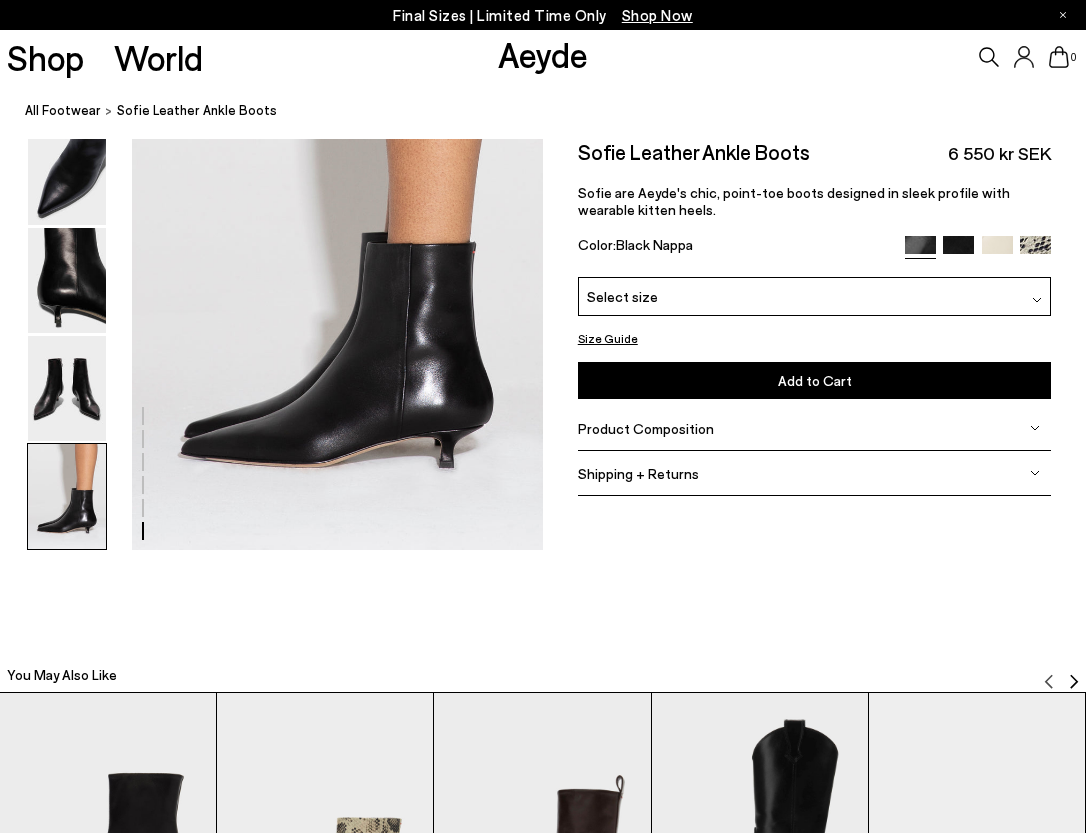 scroll, scrollTop: 2893, scrollLeft: 0, axis: vertical 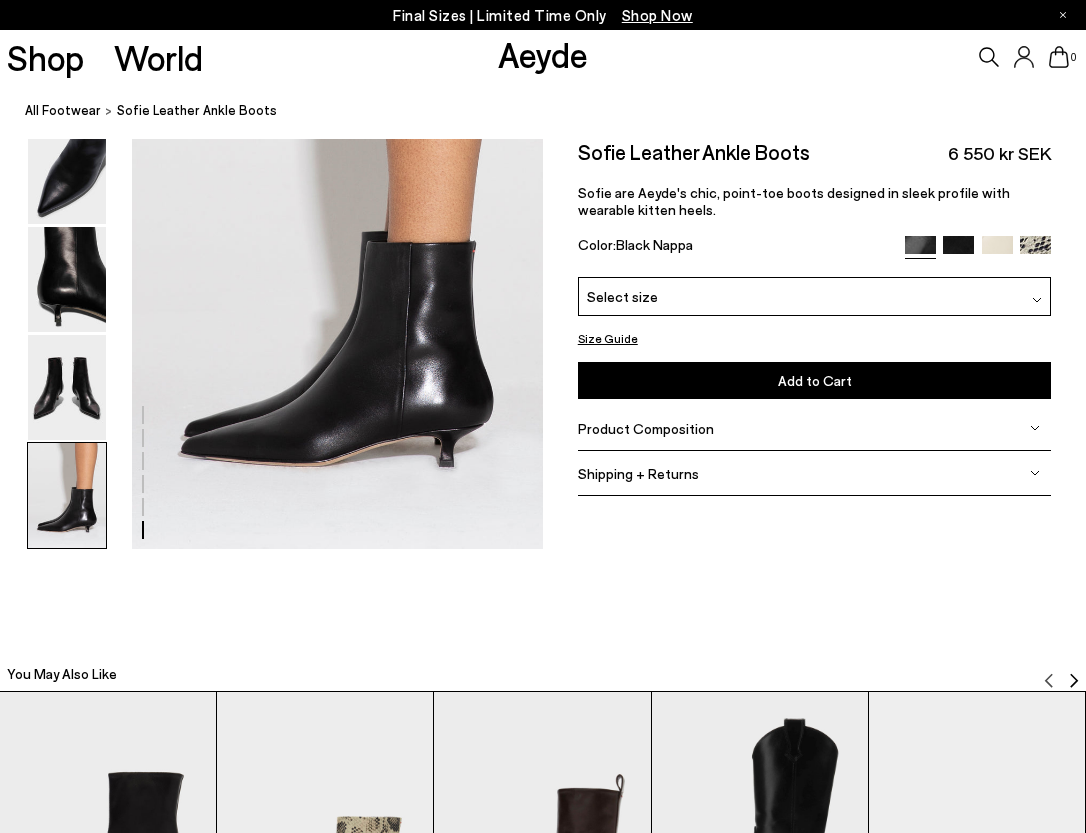 click on "Final Sizes | Limited Time Only
Shop Now
Shop
World
Aeyde
0" at bounding box center (543, -662) 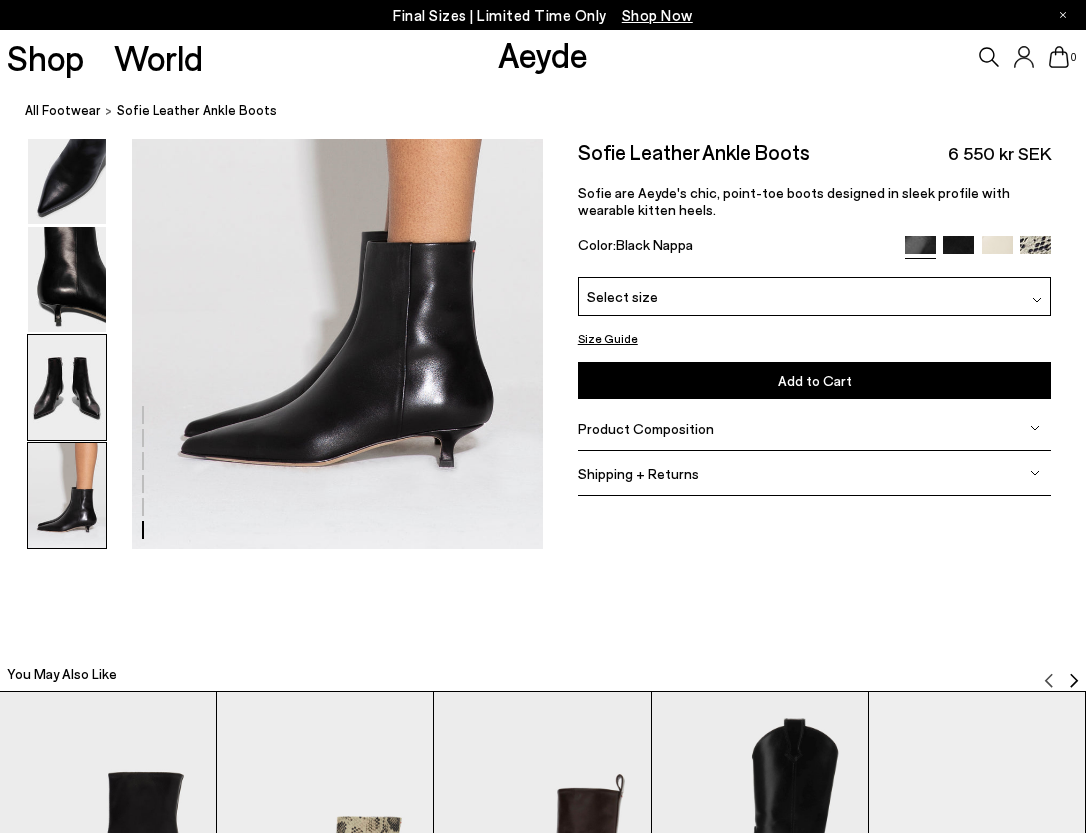 click at bounding box center (67, 387) 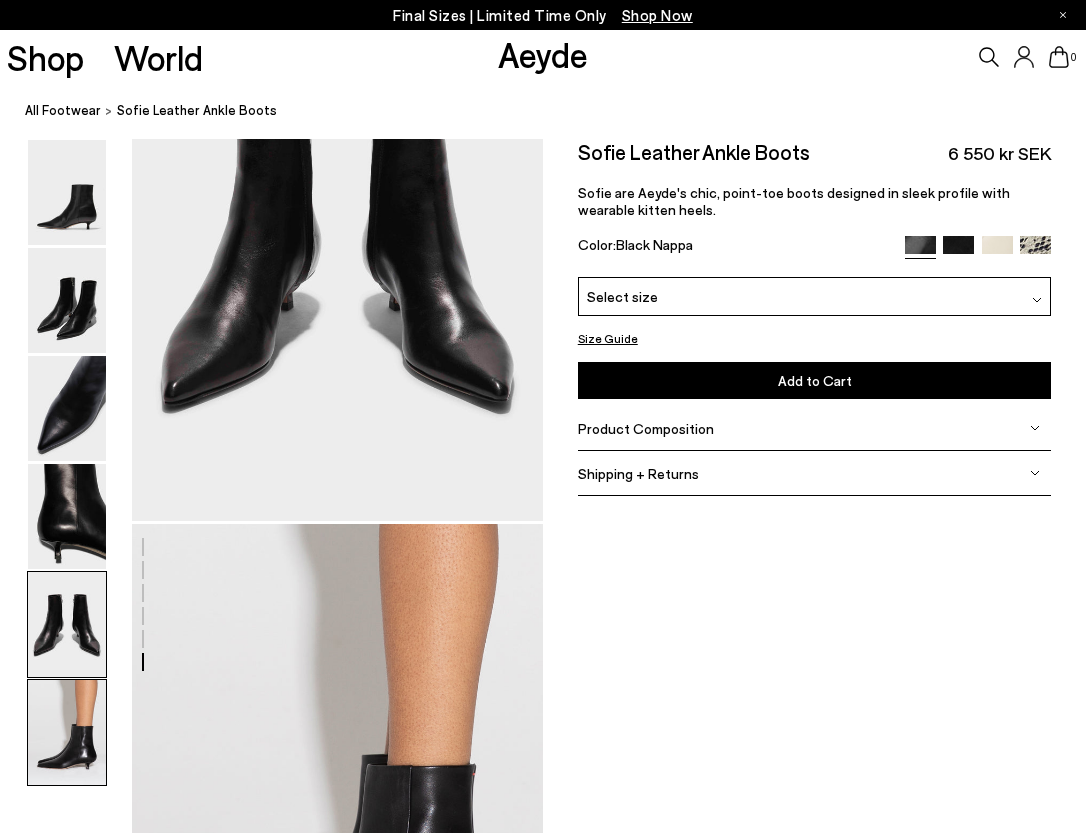 scroll, scrollTop: 2205, scrollLeft: 0, axis: vertical 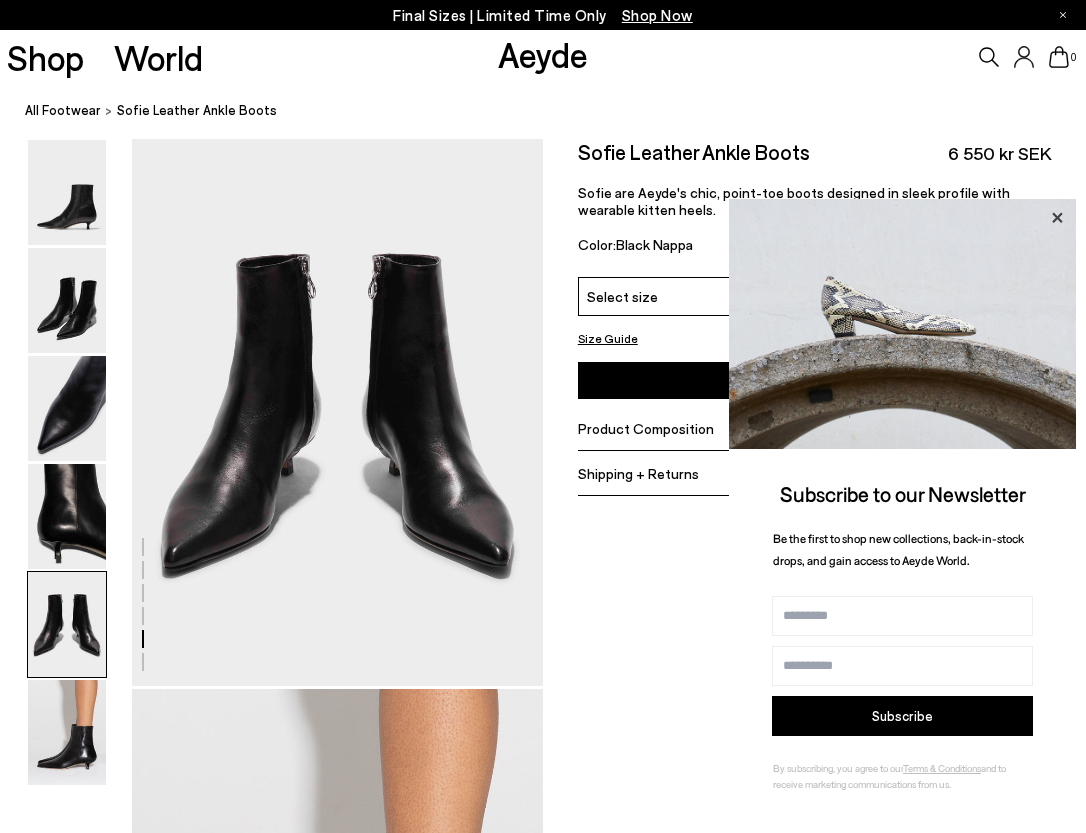 click 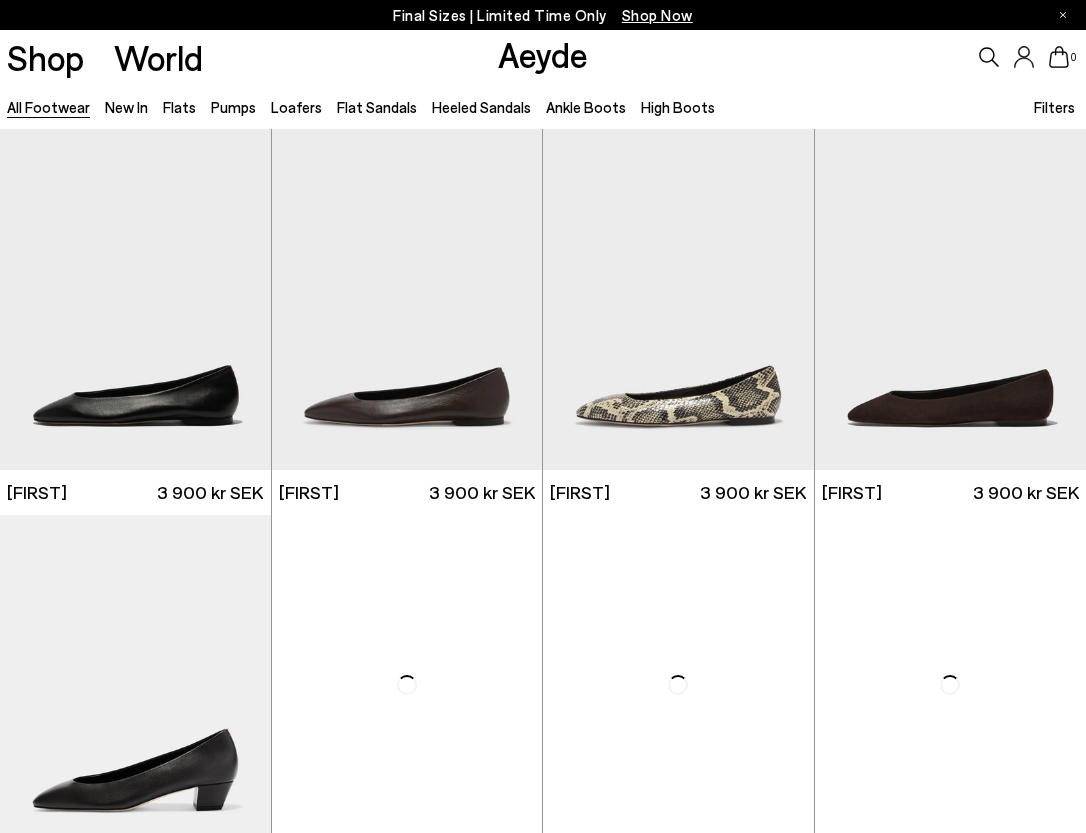 scroll, scrollTop: 0, scrollLeft: 0, axis: both 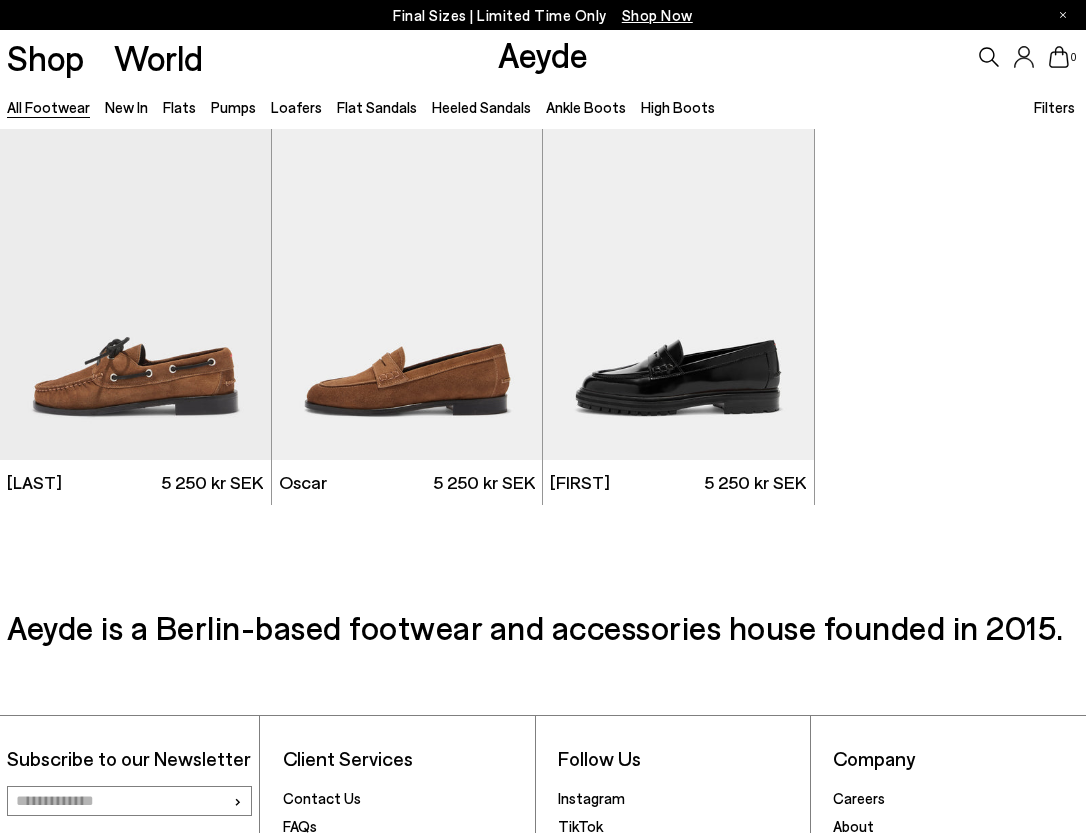 click on "All Footwear" at bounding box center [48, 107] 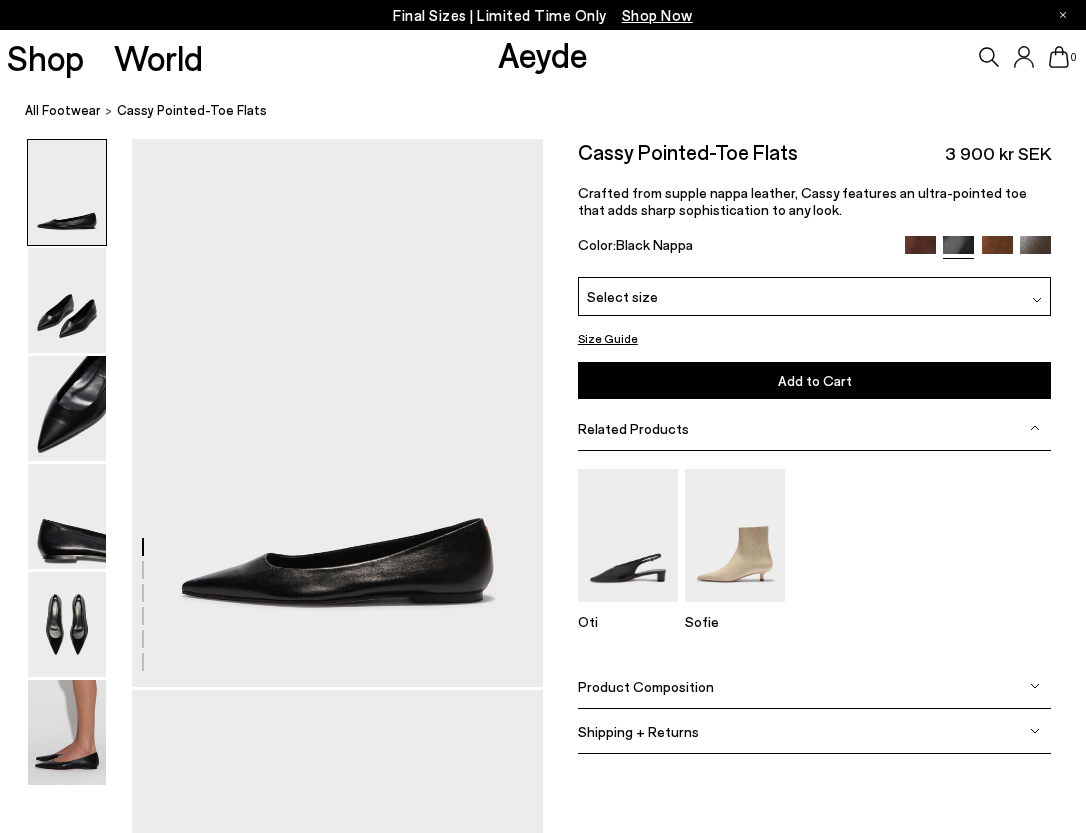 scroll, scrollTop: 0, scrollLeft: 0, axis: both 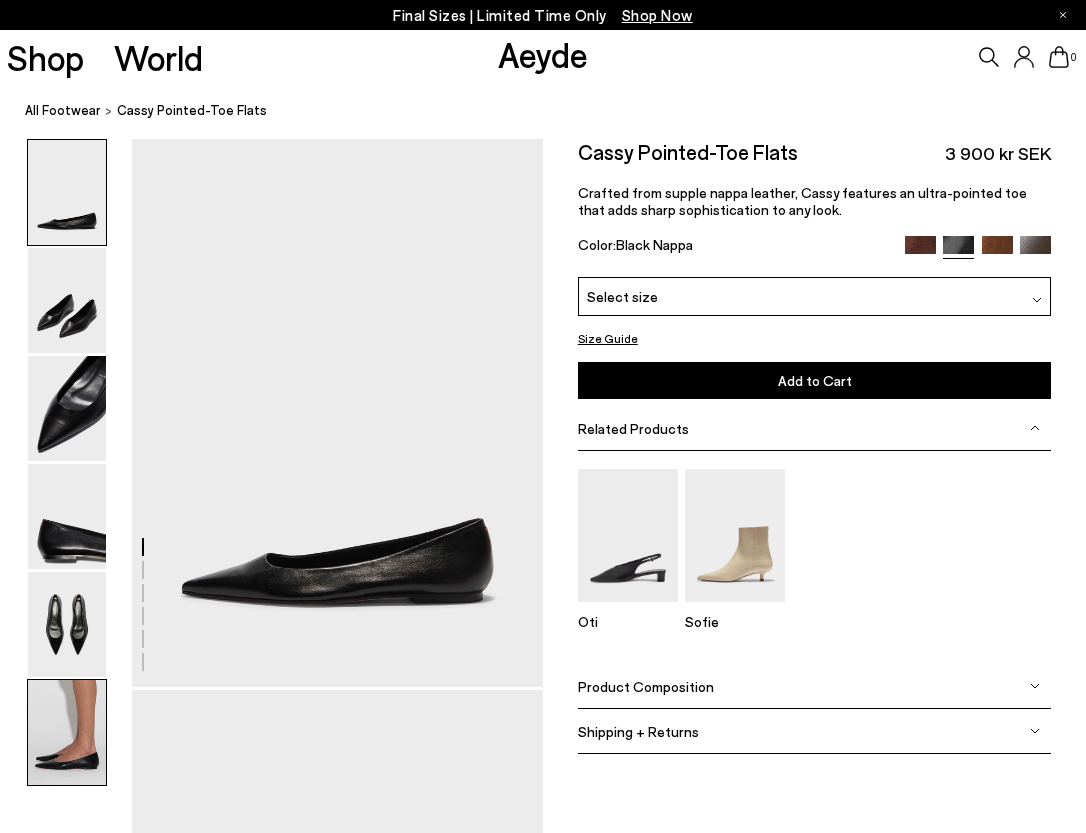click at bounding box center (67, 732) 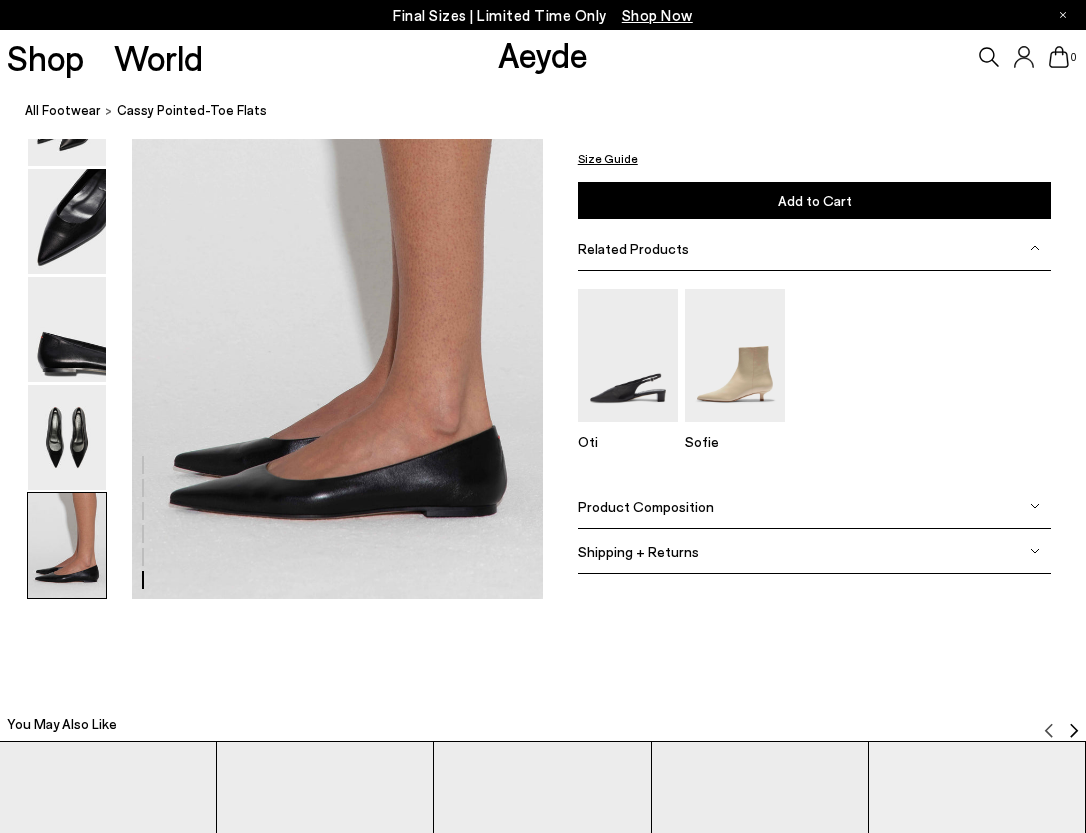 scroll, scrollTop: 2836, scrollLeft: 0, axis: vertical 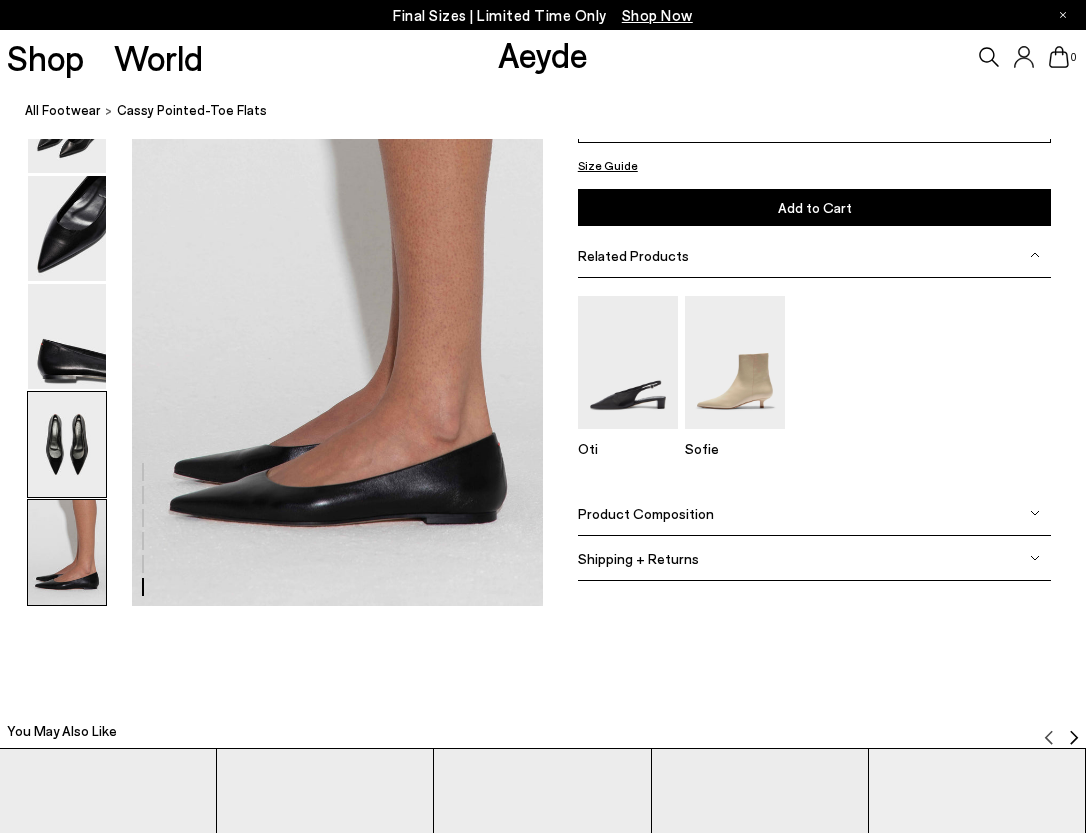 click at bounding box center [67, 444] 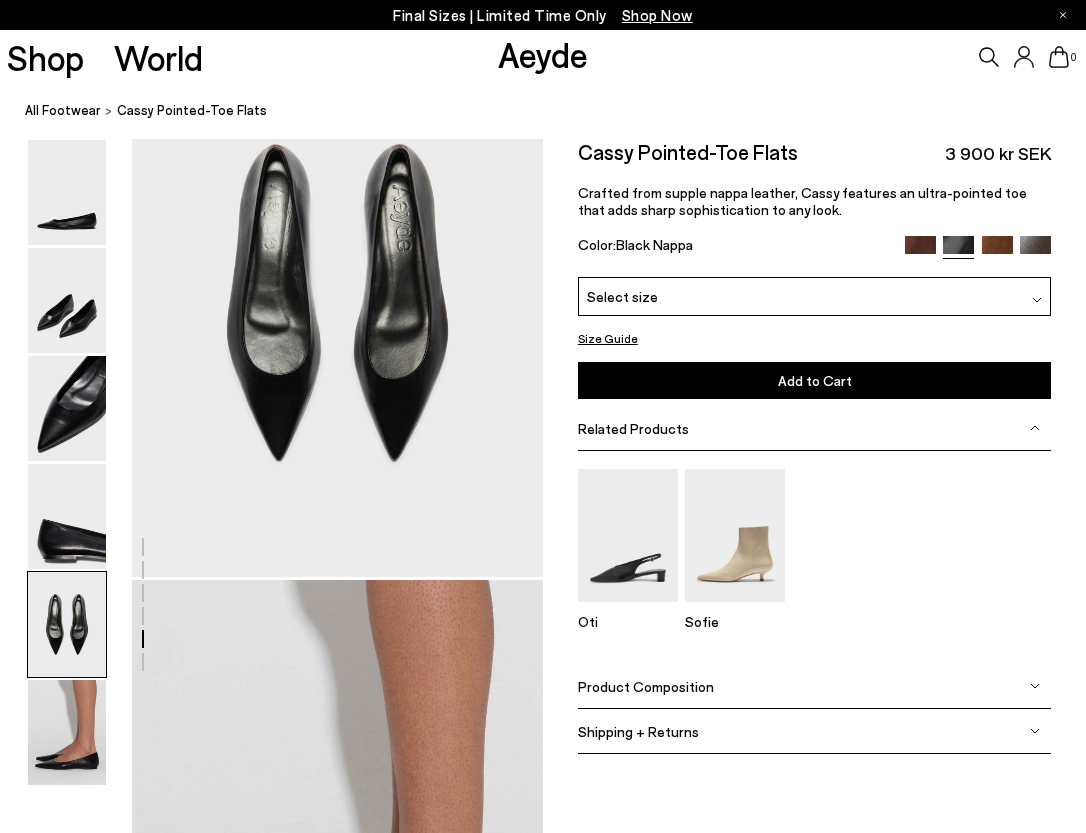 scroll, scrollTop: 2205, scrollLeft: 0, axis: vertical 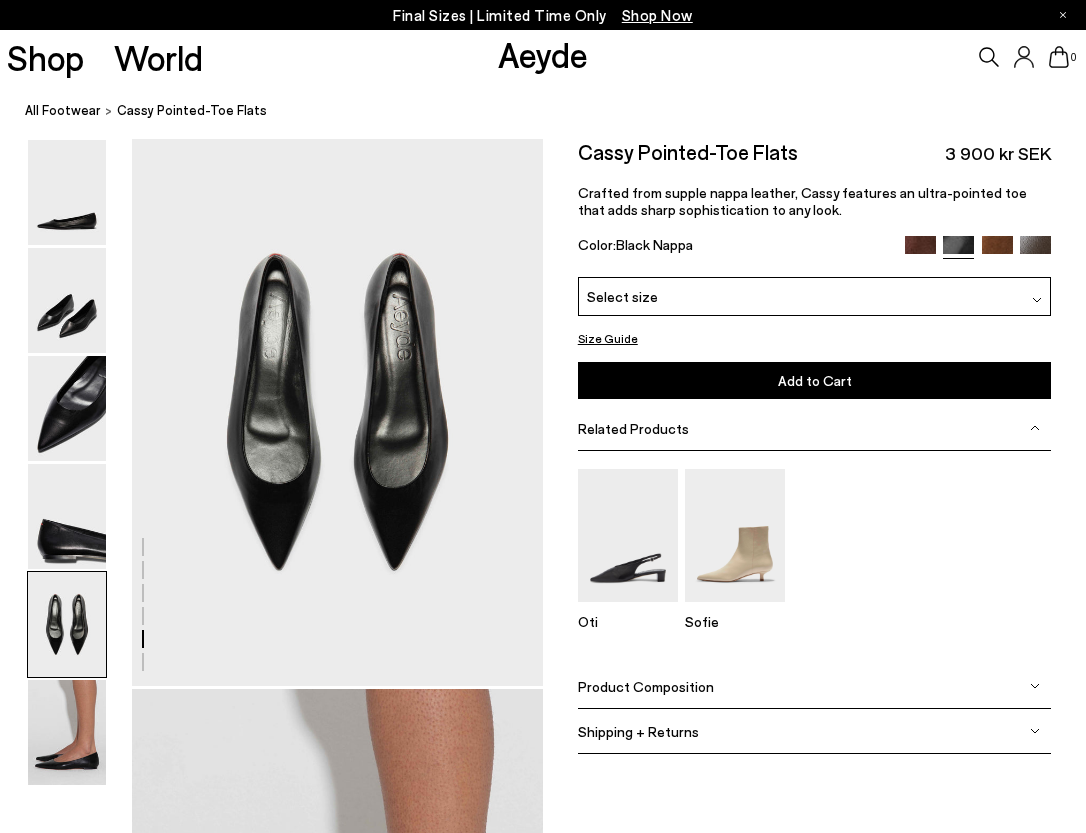 click on "Select size" at bounding box center (815, 296) 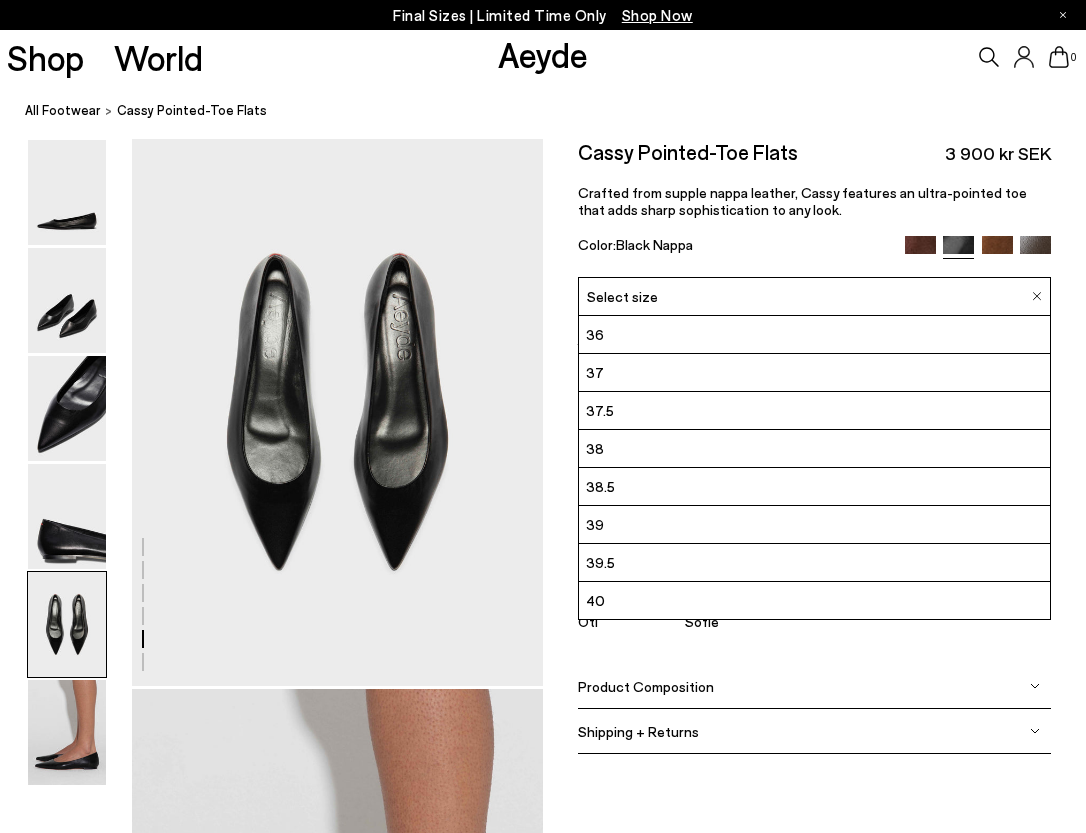 click on "Cassy Pointed-Toe Flats" at bounding box center (688, 151) 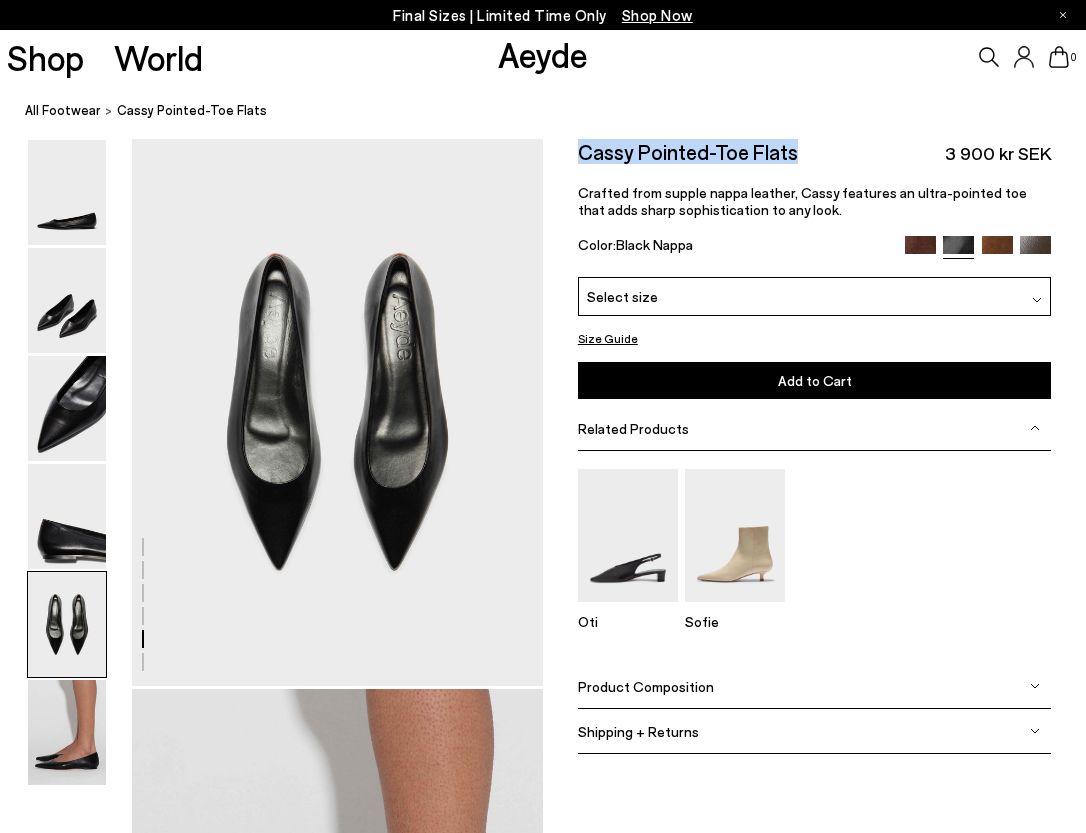 drag, startPoint x: 579, startPoint y: 147, endPoint x: 828, endPoint y: 161, distance: 249.39326 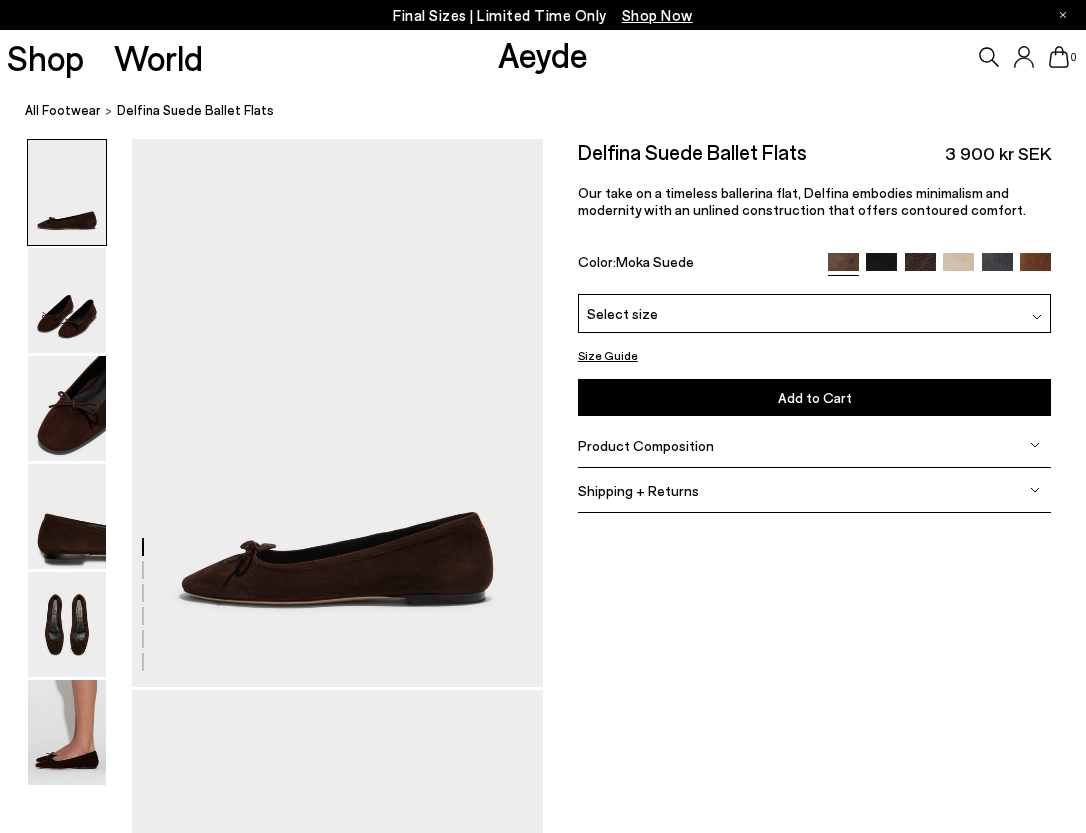 scroll, scrollTop: 0, scrollLeft: 0, axis: both 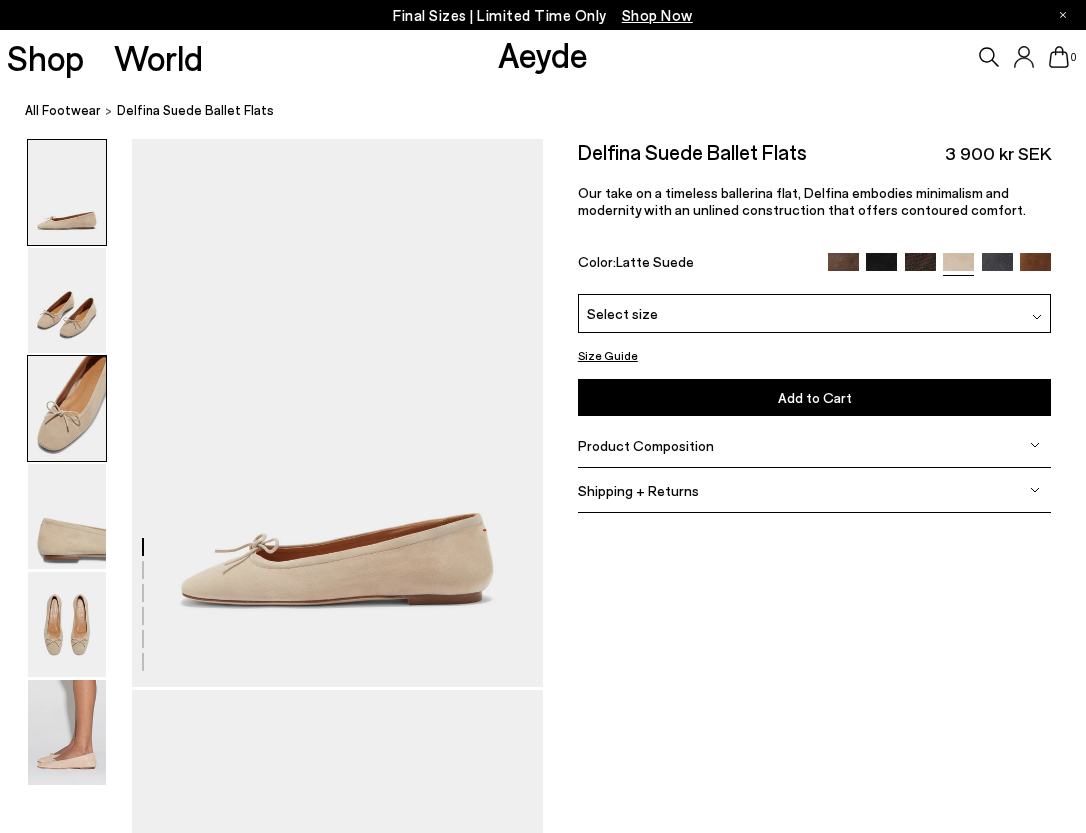click at bounding box center [67, 408] 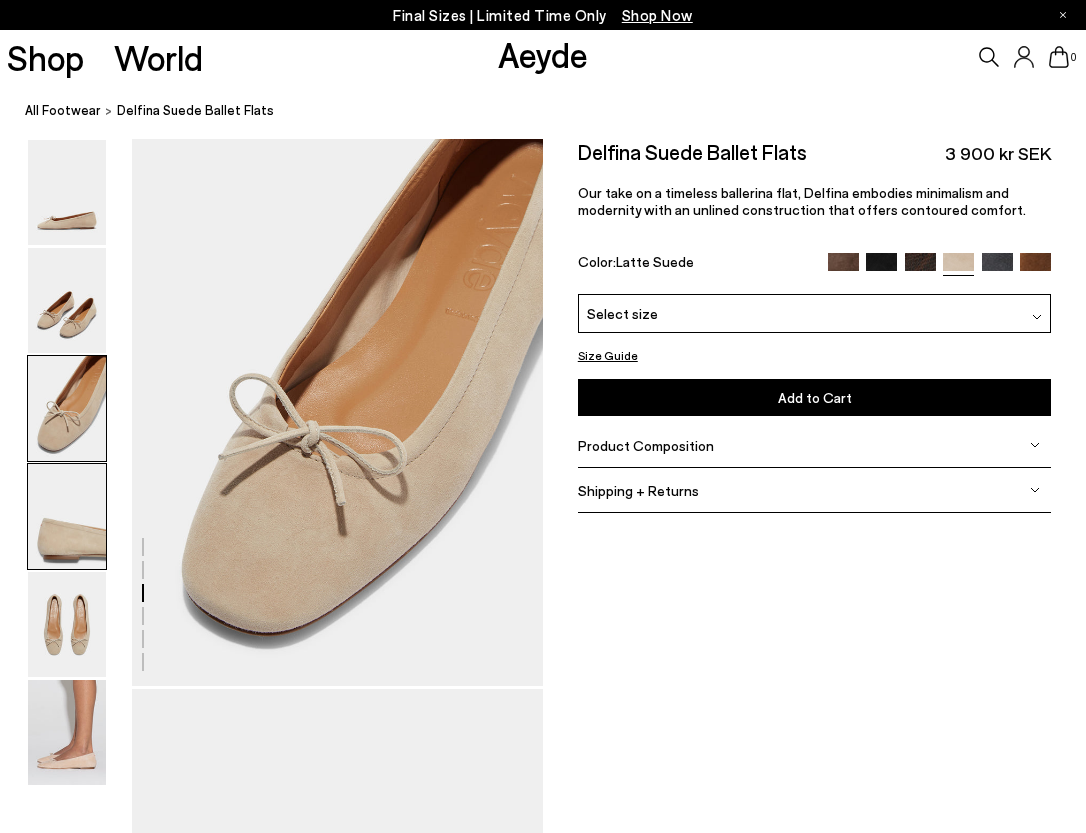 click at bounding box center [67, 516] 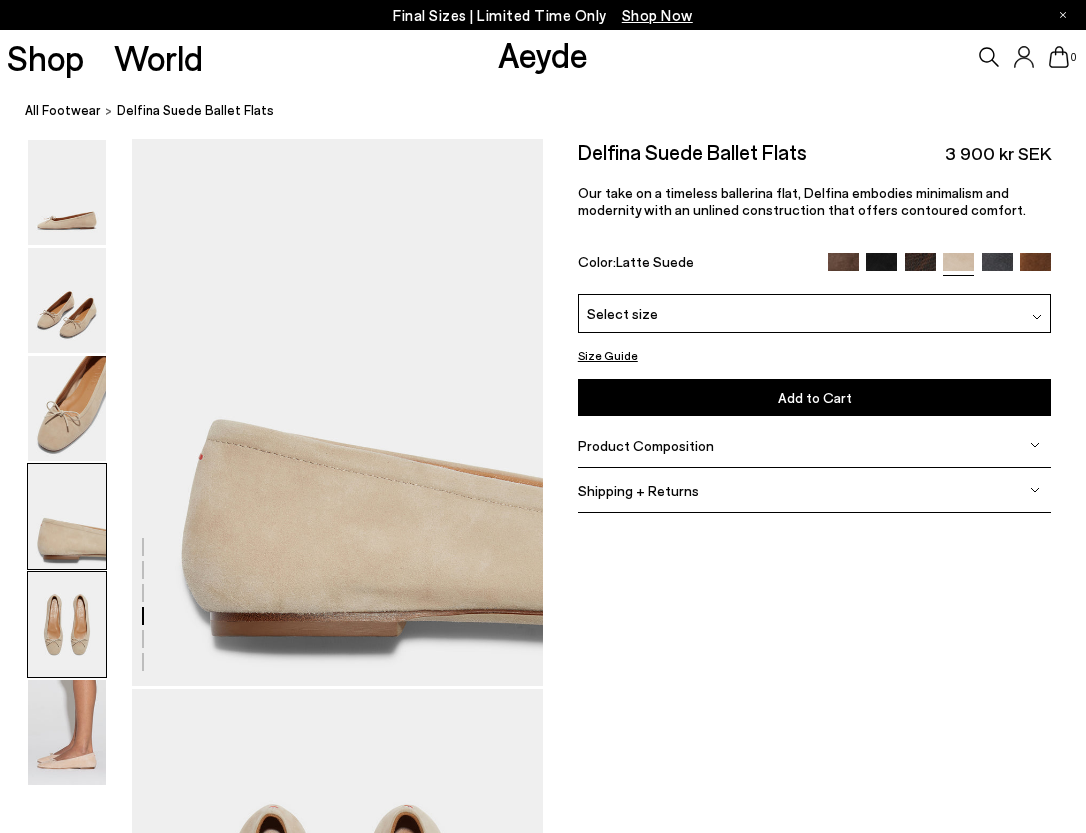 click at bounding box center (67, 624) 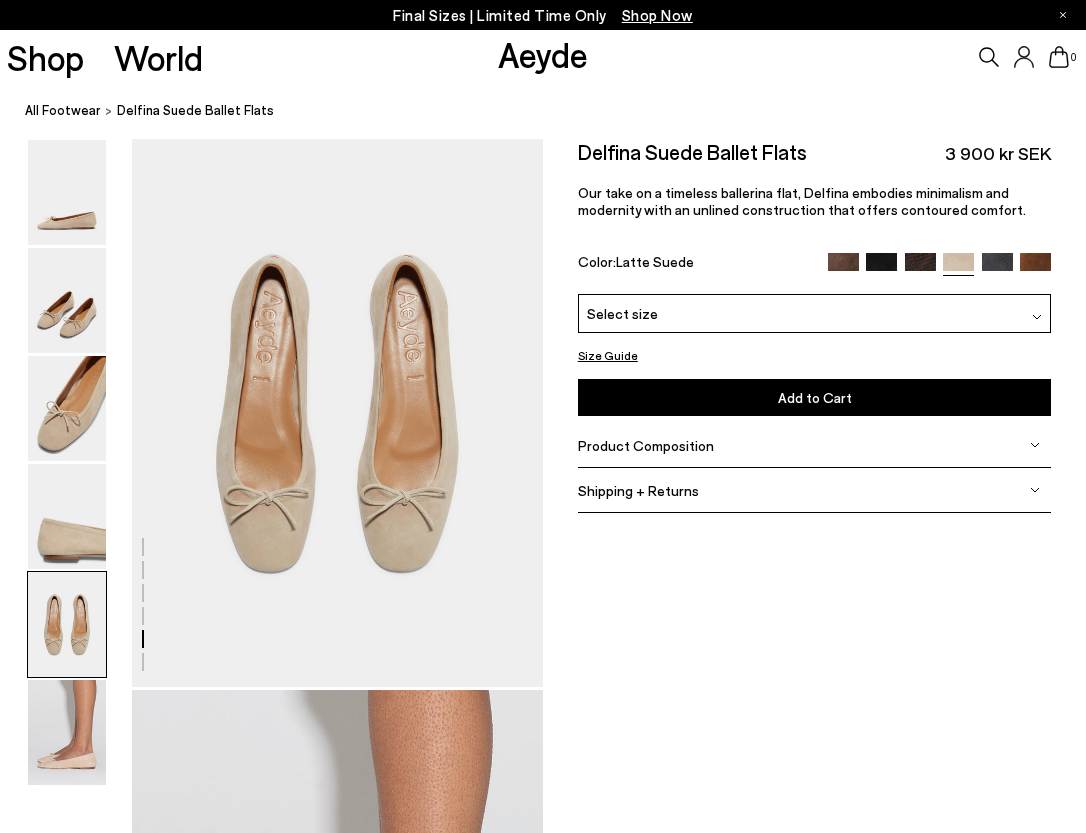 scroll, scrollTop: 2205, scrollLeft: 0, axis: vertical 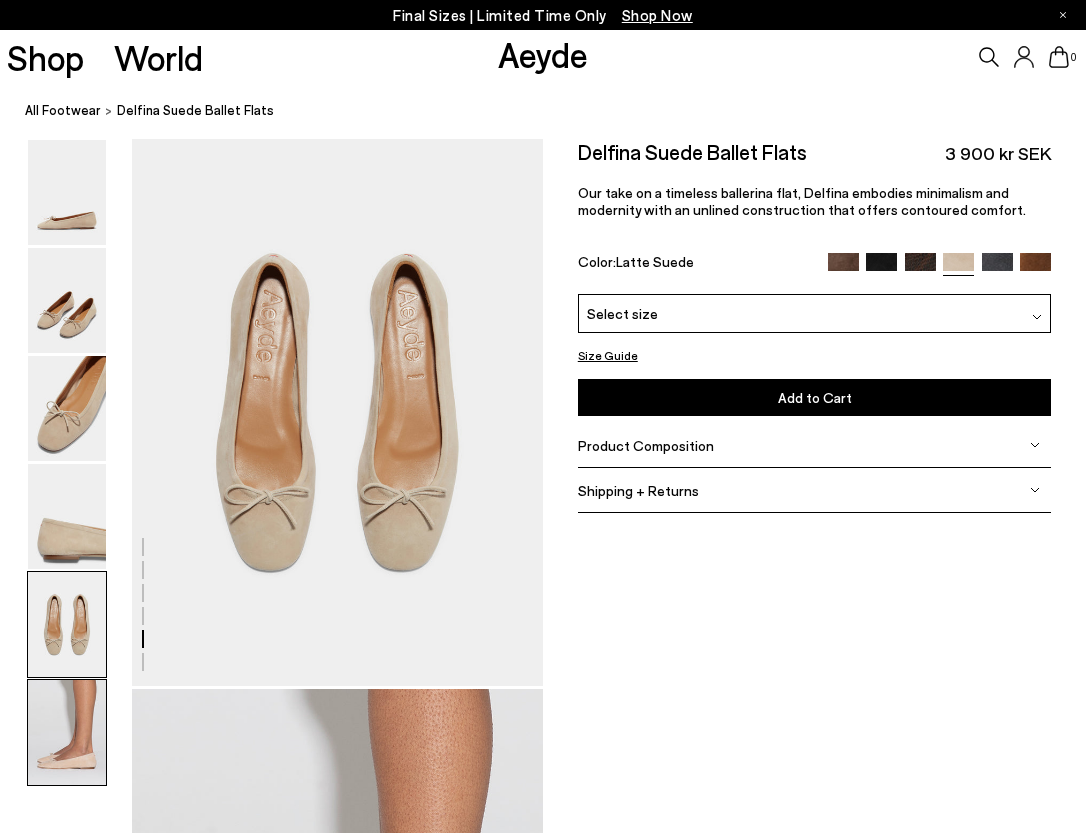 click at bounding box center [67, 732] 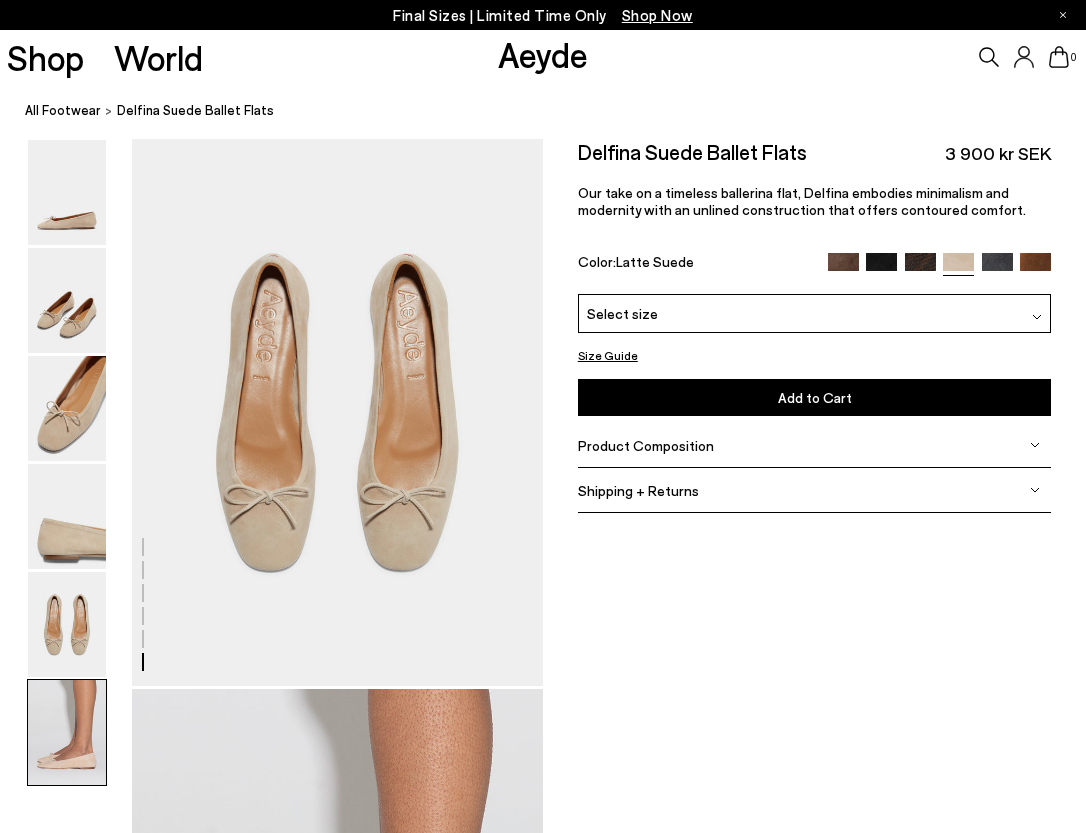 scroll, scrollTop: 2893, scrollLeft: 0, axis: vertical 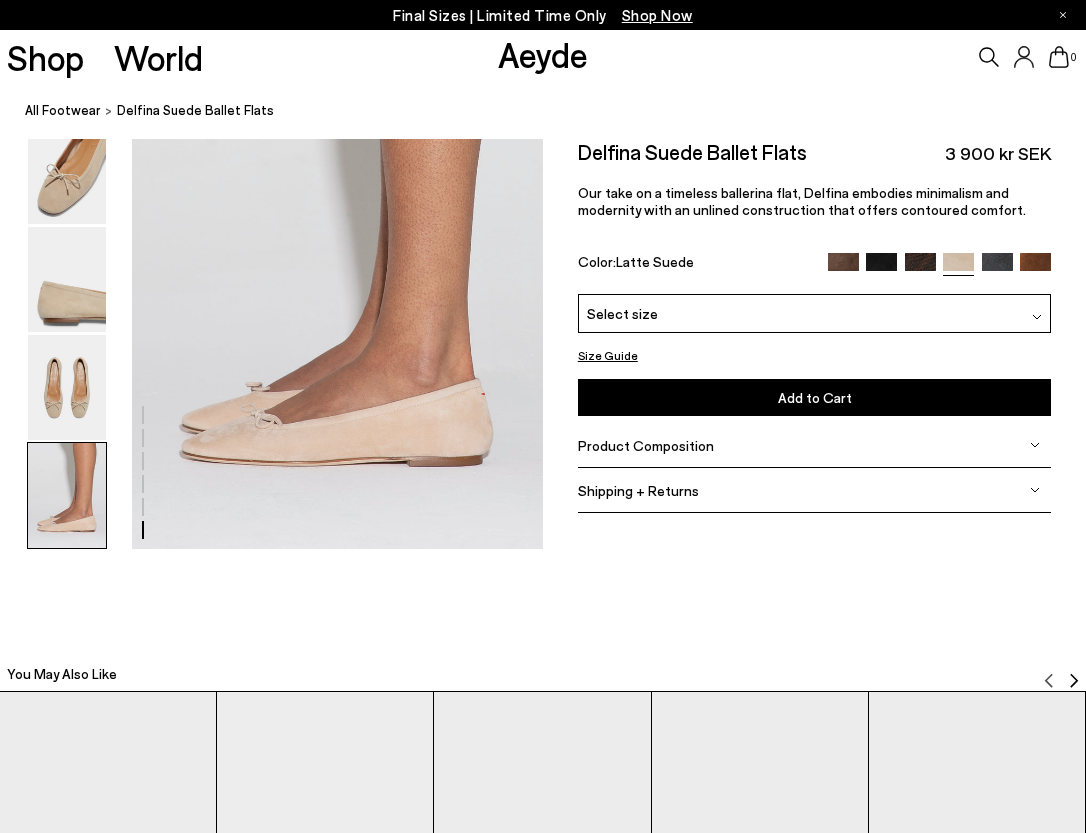 click at bounding box center (271, -1103) 